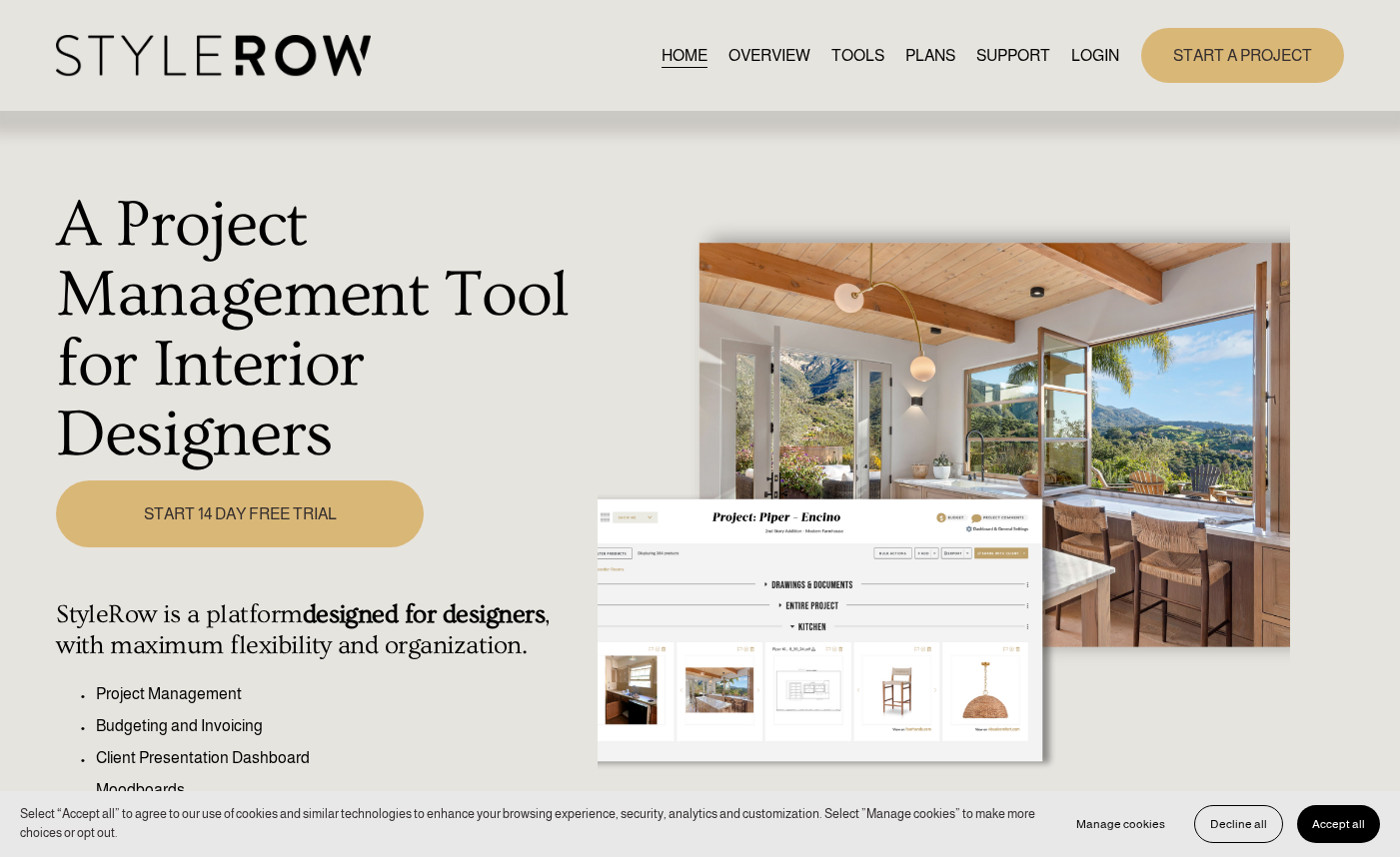 scroll, scrollTop: 0, scrollLeft: 0, axis: both 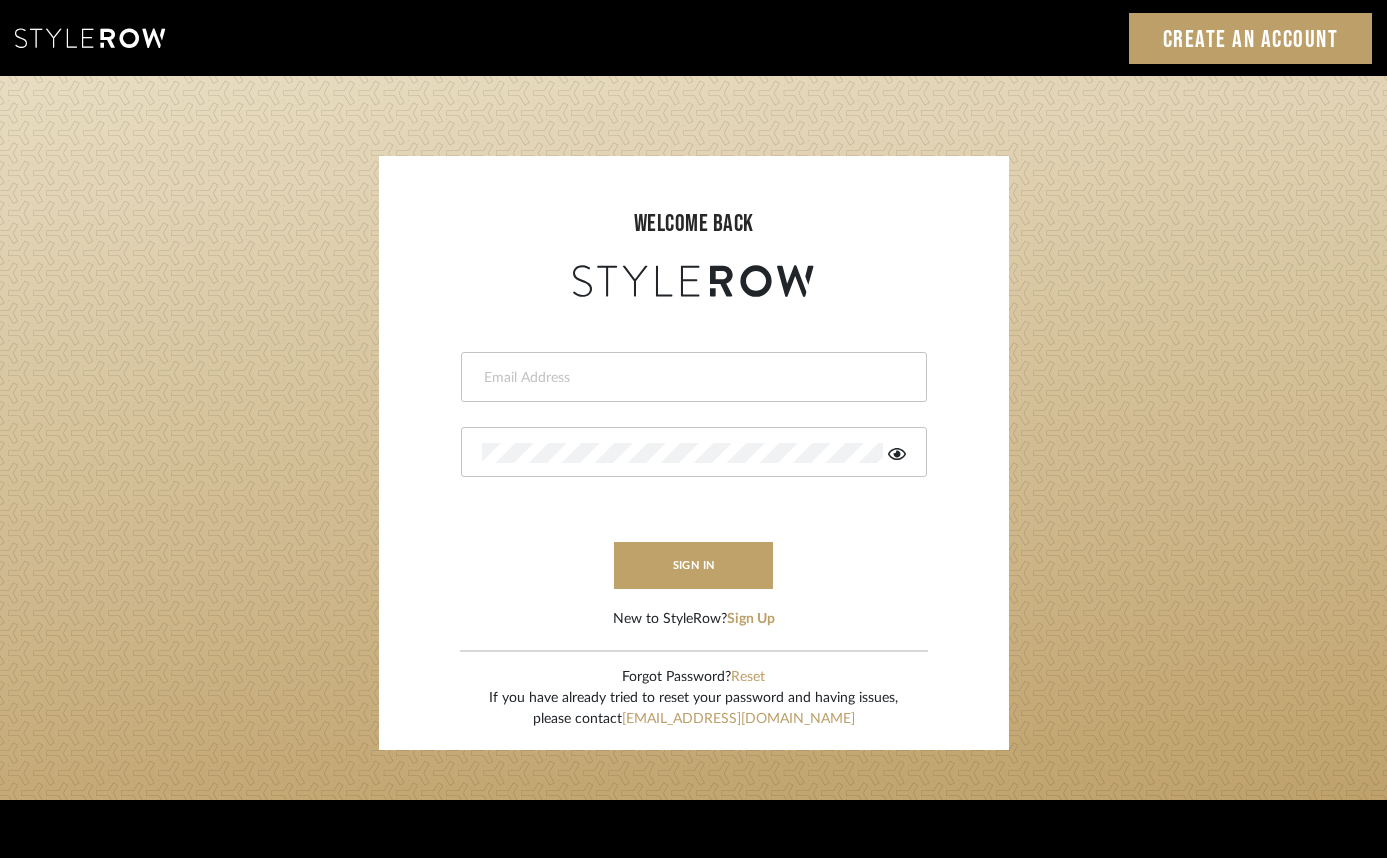 click at bounding box center (691, 378) 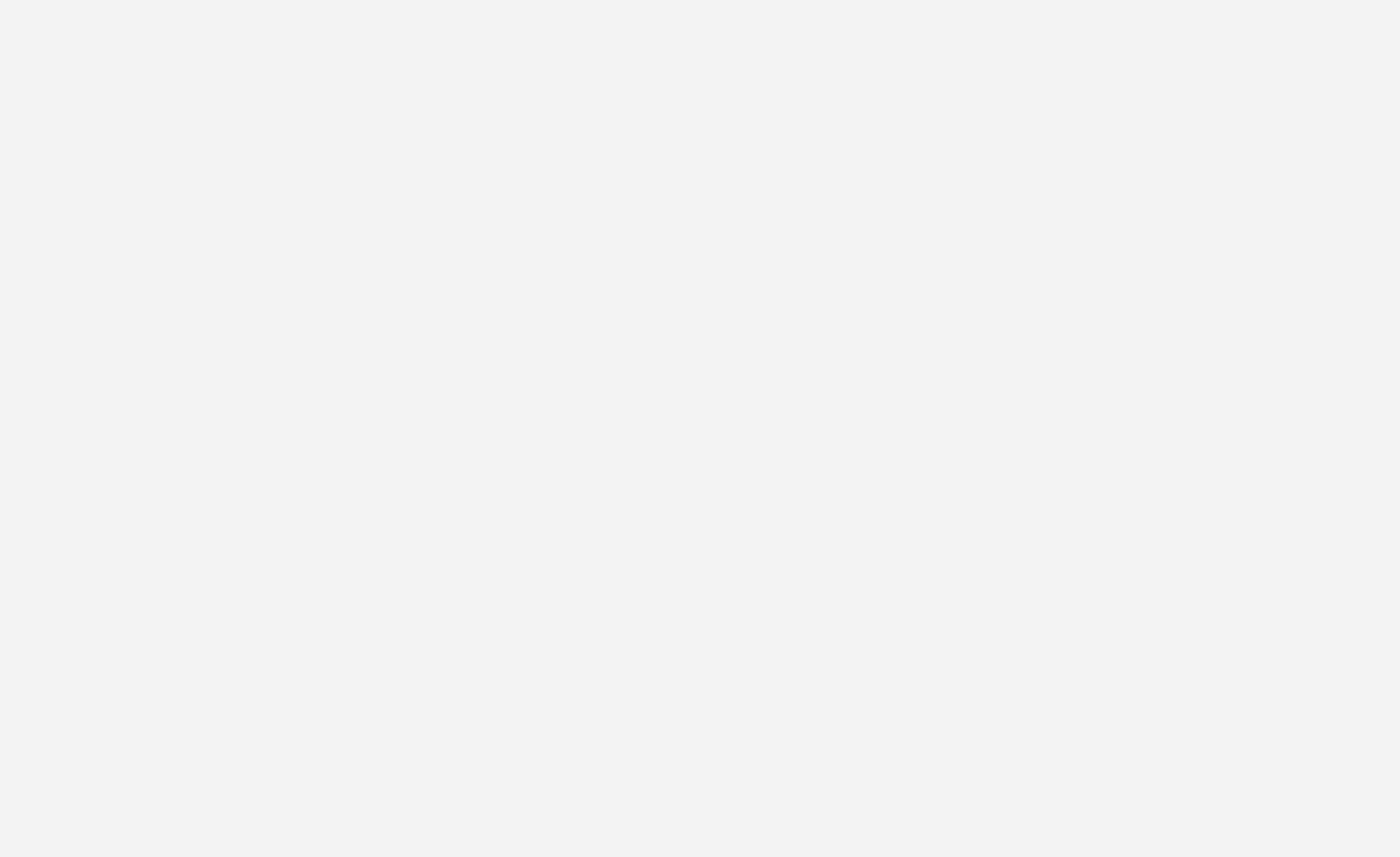 scroll, scrollTop: 0, scrollLeft: 0, axis: both 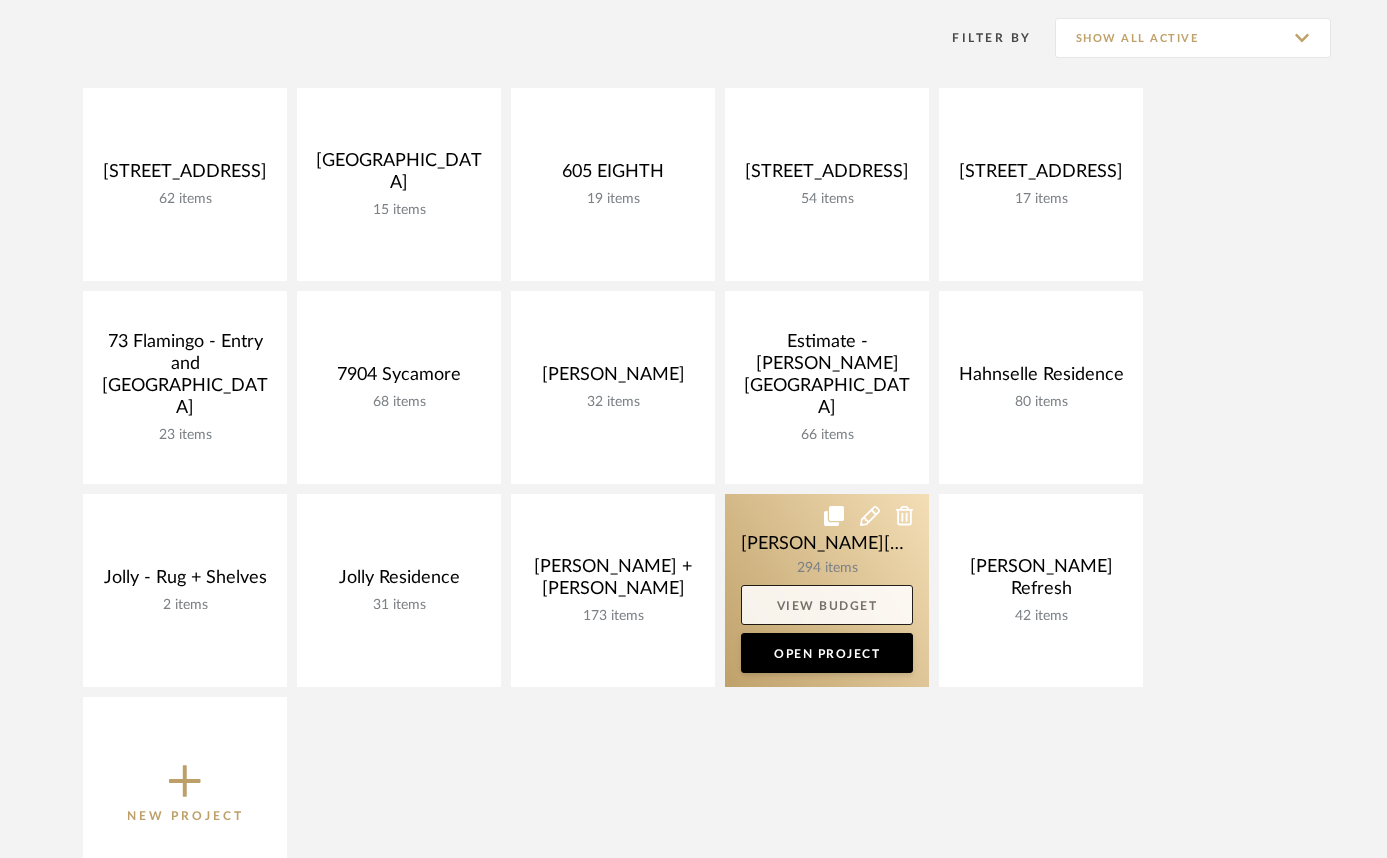 click on "View Budget" 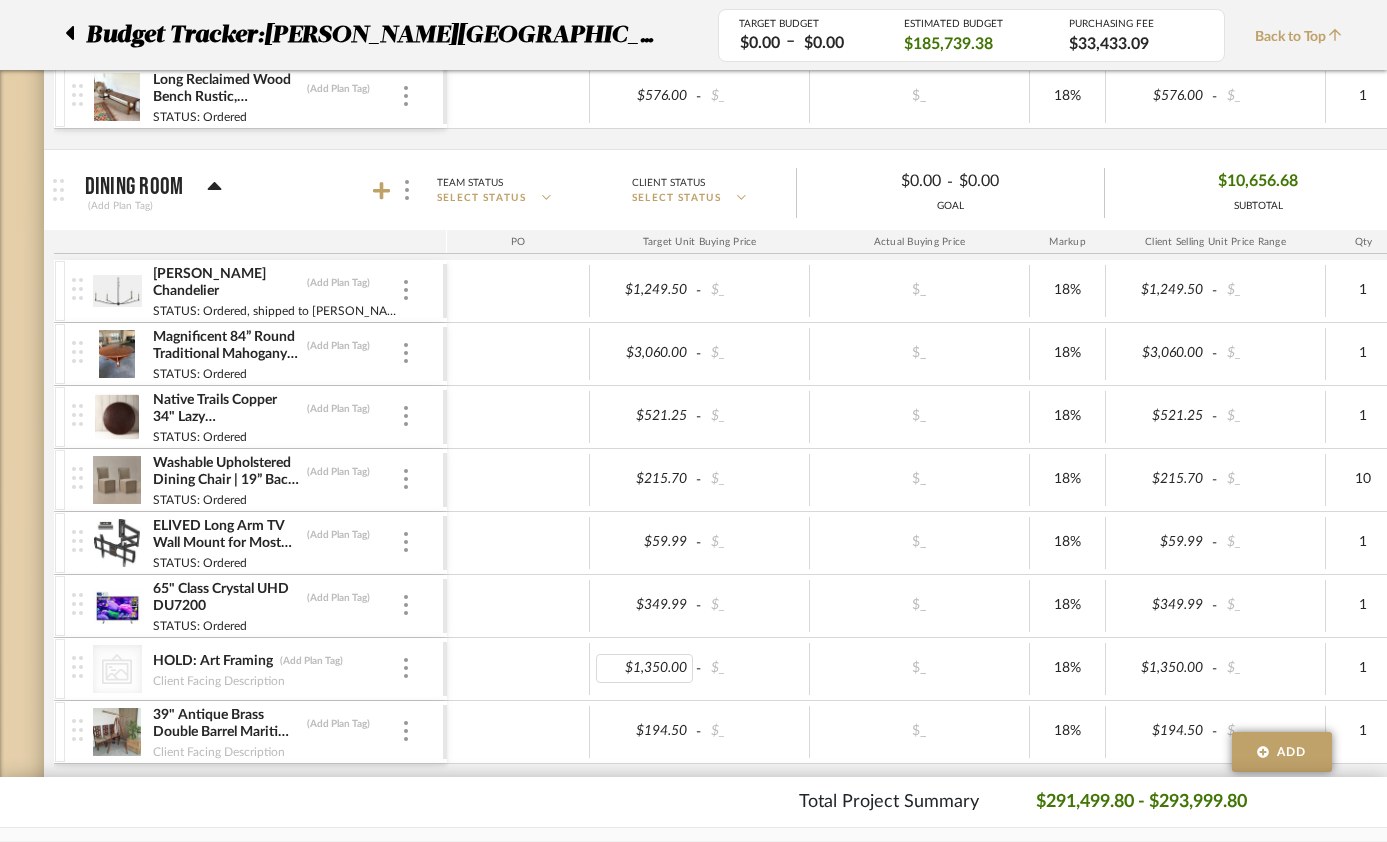 scroll, scrollTop: 8903, scrollLeft: 0, axis: vertical 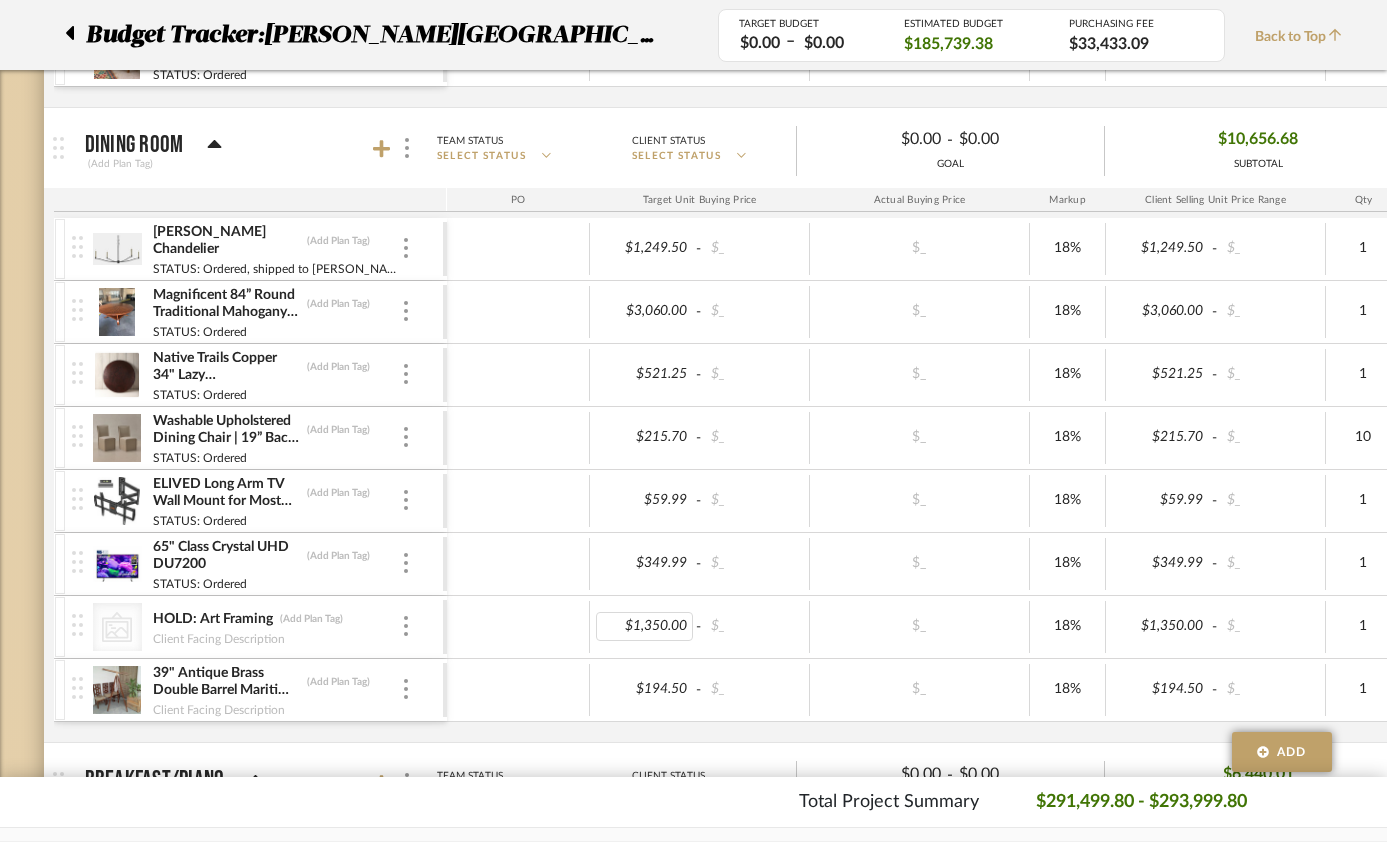 click on "$1,350.00" at bounding box center (645, 626) 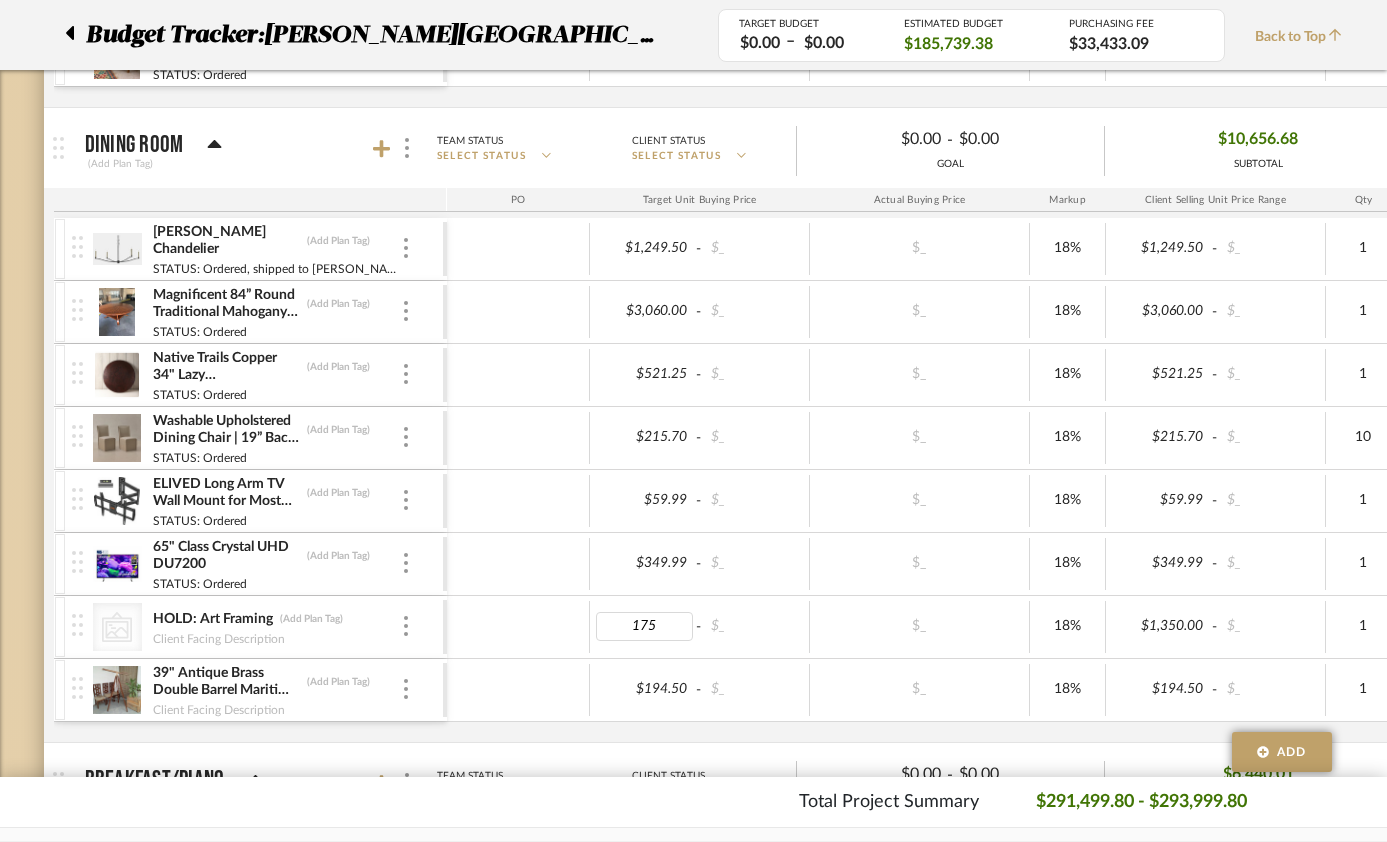 type on "1750" 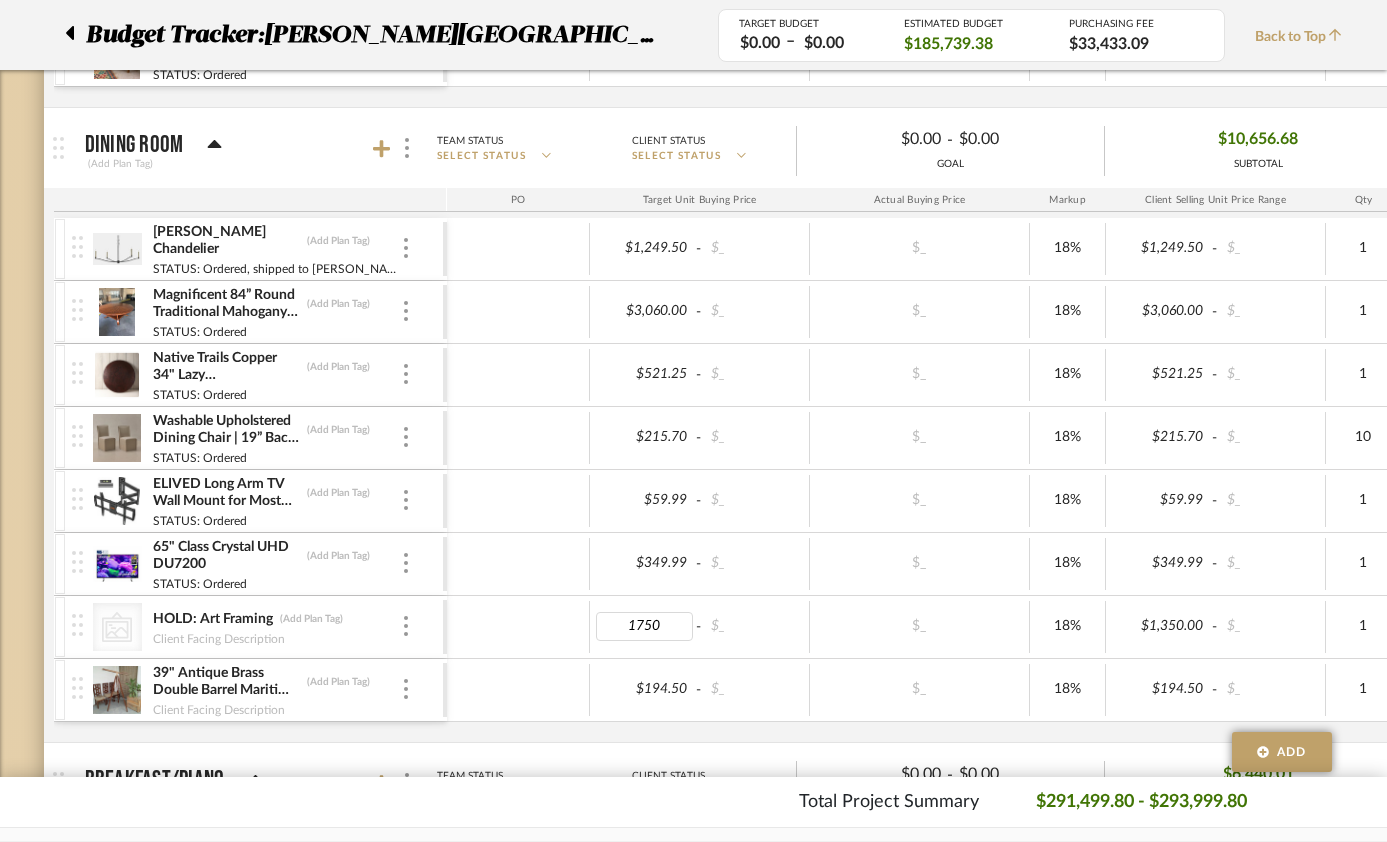 click on "Chrome Web Clipper   Import Pinterest   Support   All Projects   Library   Inspiration   Upload History  Hello, [PERSON_NAME] Budget Tracker:  [PERSON_NAME] Mountain Residence  Transparent  Last Updated:  [PERSON_NAME]  on  [DATE] 11:43 AM  Sync to QuickBooks   Export  Team Status SELECT STATUS  Client Status SELECT STATUS  TARGET BUDGET  $0.00   –   $0.00  Edit Budget Settings ESTIMATED BUDGET  $185,739.38  Does not include Project Fees PURCHASING FEE $33,433.09 Budget Tracker:   [PERSON_NAME] Mountain Residence  TARGET BUDGET  $0.00   –   $0.00  ESTIMATED BUDGET  $185,739.38  PURCHASING FEE $33,433.09 Back to Top   Front Porch   (Add Plan Tag)  Team Status SELECT STATUS  Client Status SELECT STATUS   $0.00  -  $0.00  GOAL $1,817.32 SUBTOTAL  PO  Target Unit Buying Price Actual Buying Price Markup Client Selling Unit Price Range Qty Tax % Shipping Cost Ship. Markup % Shipping Misc.  Client Extended Price   Vineyard 60" Porch Swing   (Add Plan Tag)   STATUS: Ordered   $314.25  -  $_   $_   18%   $314.25" at bounding box center [693, -8482] 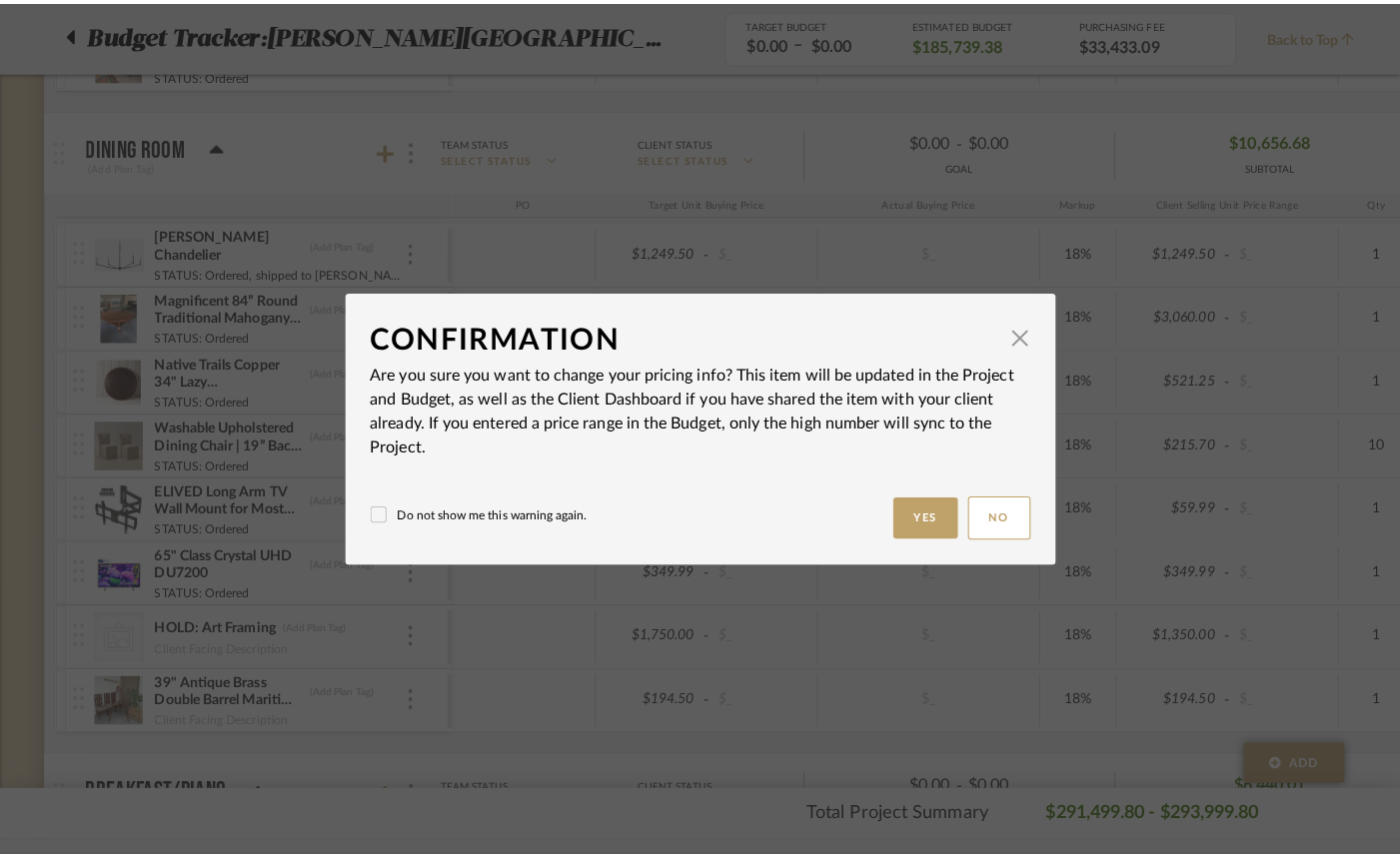 scroll, scrollTop: 0, scrollLeft: 0, axis: both 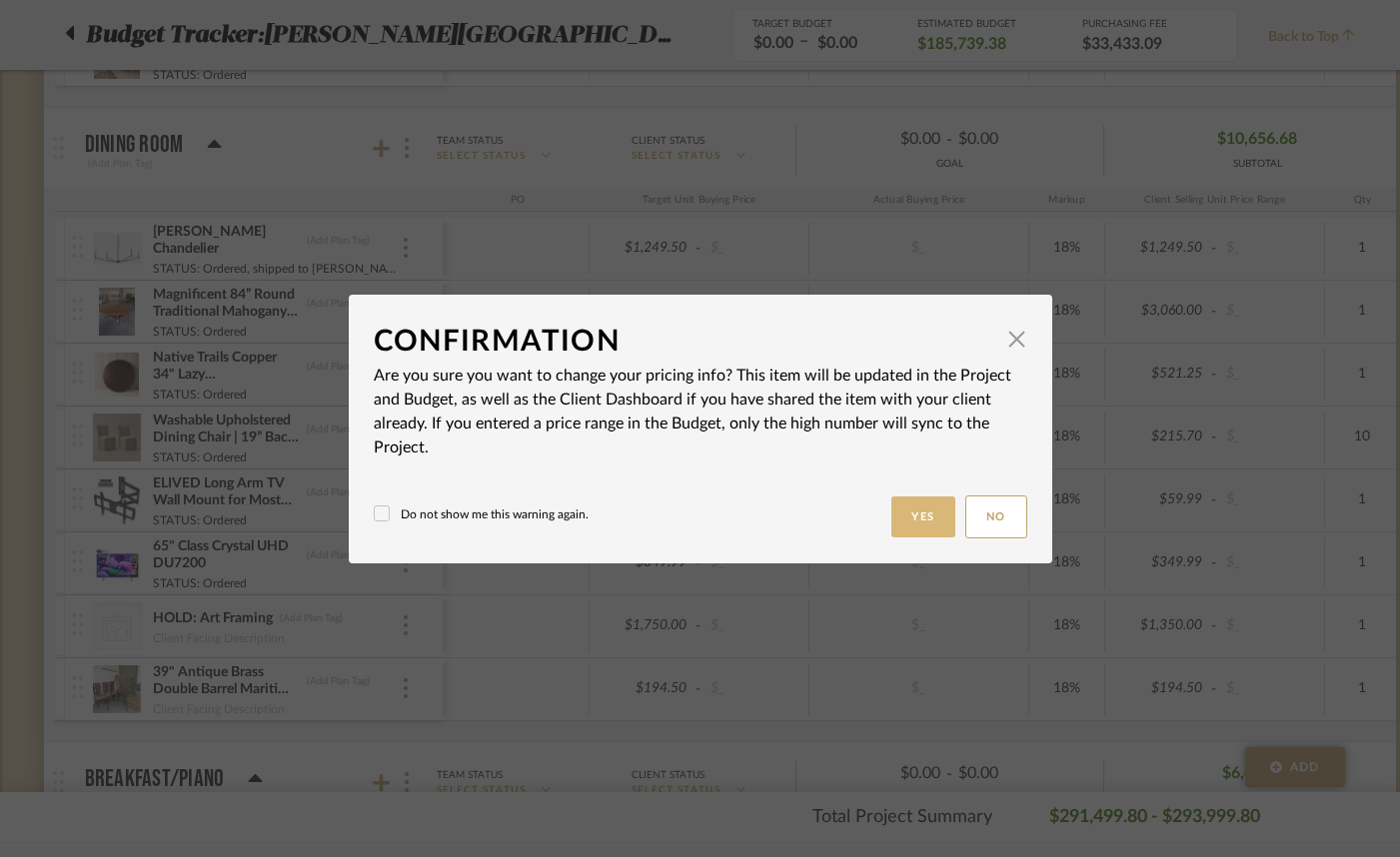 click on "Yes" at bounding box center [923, 516] 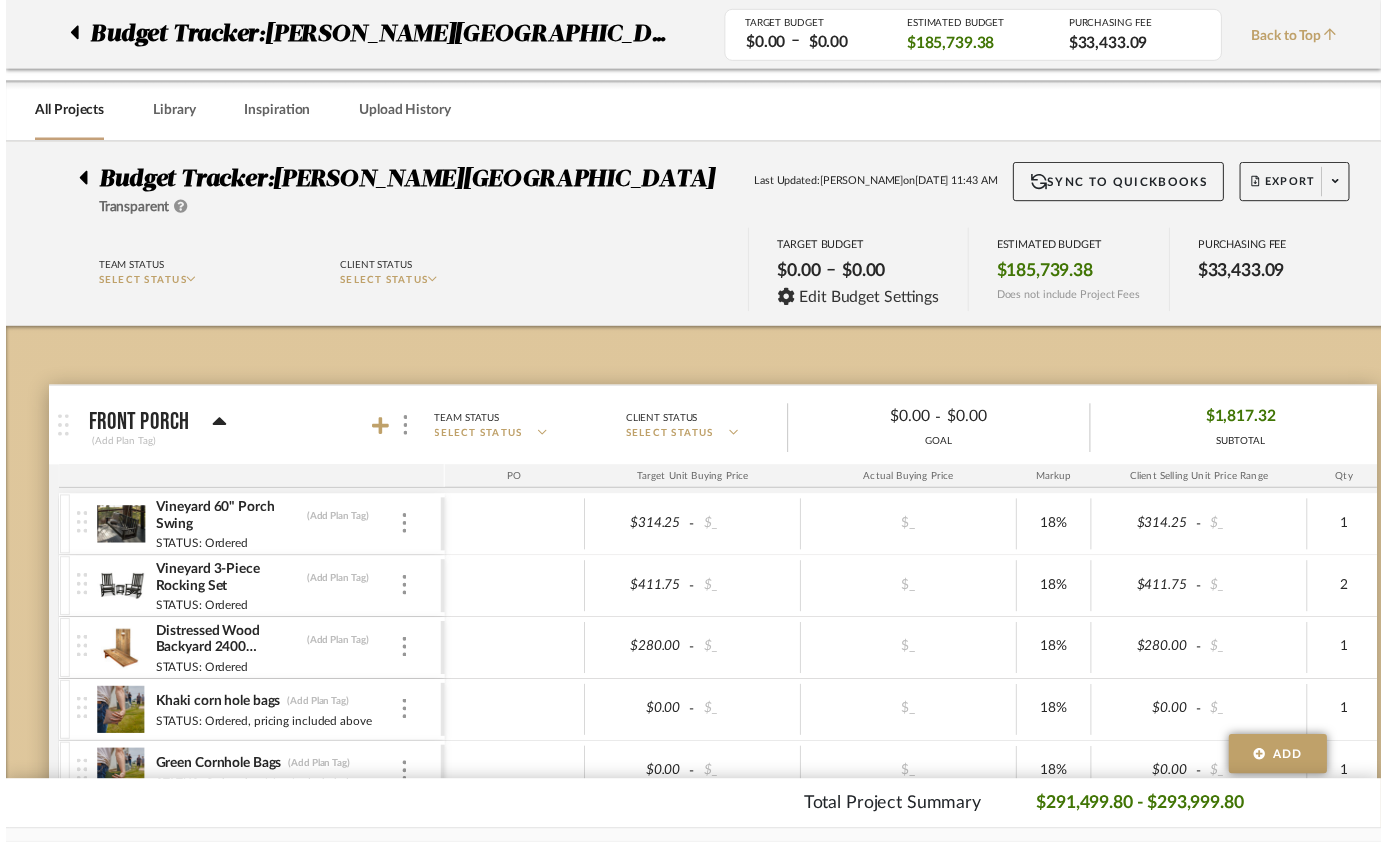 scroll, scrollTop: 8903, scrollLeft: 0, axis: vertical 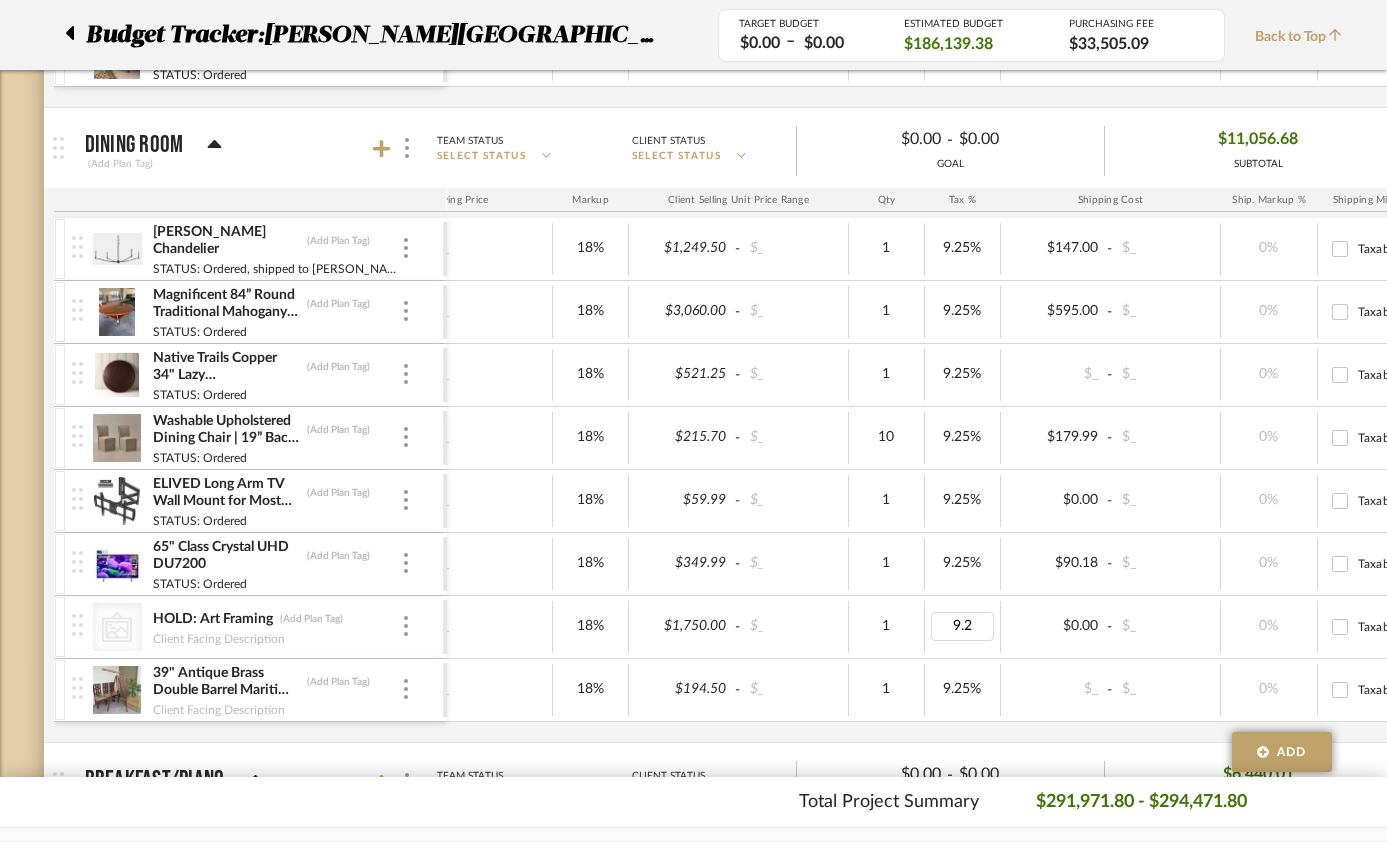 type on "9.25" 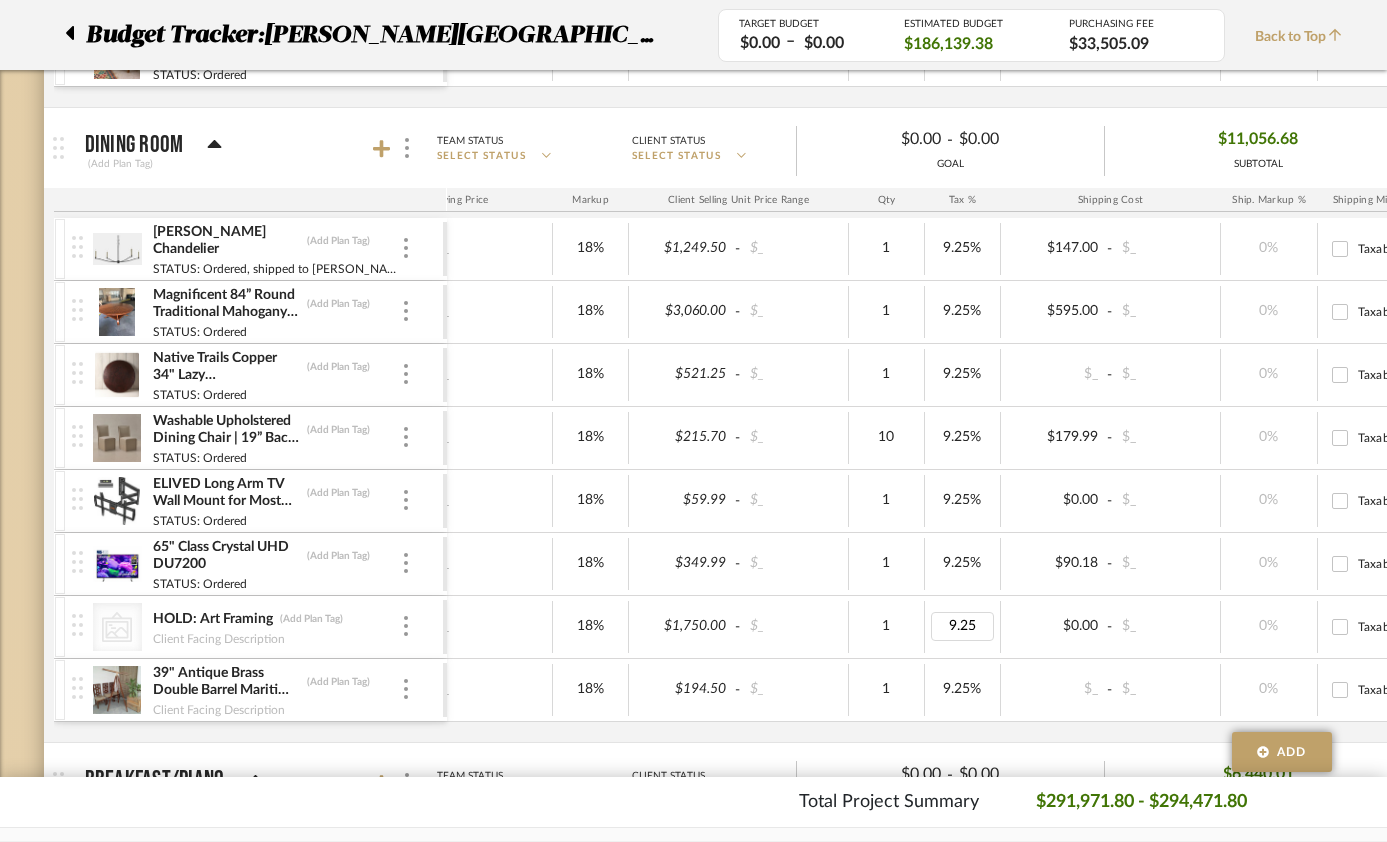 click on "[PERSON_NAME] Chandelier   (Add Plan Tag)   STATUS: Ordered, shipped to [PERSON_NAME]   $1,249.50  -  $_   $_   18%   $1,249.50  -  $_   1   9.25%   $147.00  -  $_   0%  Taxable  $1,512.08   Magnificent 84” Round Traditional Mahogany Grand Dining Table Center Urn ￼ Magnificent 84” Round Traditional Mahogany Grand Dining Table Center Urn   (Add Plan Tag)   STATUS: Ordered   $3,060.00  -  $_   $_   18%   $3,060.00  -  $_   1   9.25%   $595.00  -  $_   0%  Taxable  $3,938.05   Native Trails Copper 34" Lazy [PERSON_NAME] Hammered Copper Turntable   (Add Plan Tag)   STATUS: Ordered   $521.25  -  $_   $_   18%   $521.25  -  $_   1   9.25%   $_  -  $_   0%  Taxable  $569.47   Washable Upholstered Dining Chair | 19” Back Height in Oat (Set of 10)   (Add Plan Tag)   STATUS: Ordered   $215.70  -  $_   $_   18%   $215.70  -  $_   10   9.25%   $179.99  -  $_   0%  Taxable  $2,536.51   (Add Plan Tag)   STATUS: Ordered   $59.99  -  $_   $_   18%   $59.99  -  $_   1   9.25%   $0.00  -  $_   0%  Taxable  $65.54   (Add Plan Tag)  -  $_" at bounding box center (611, 480) 